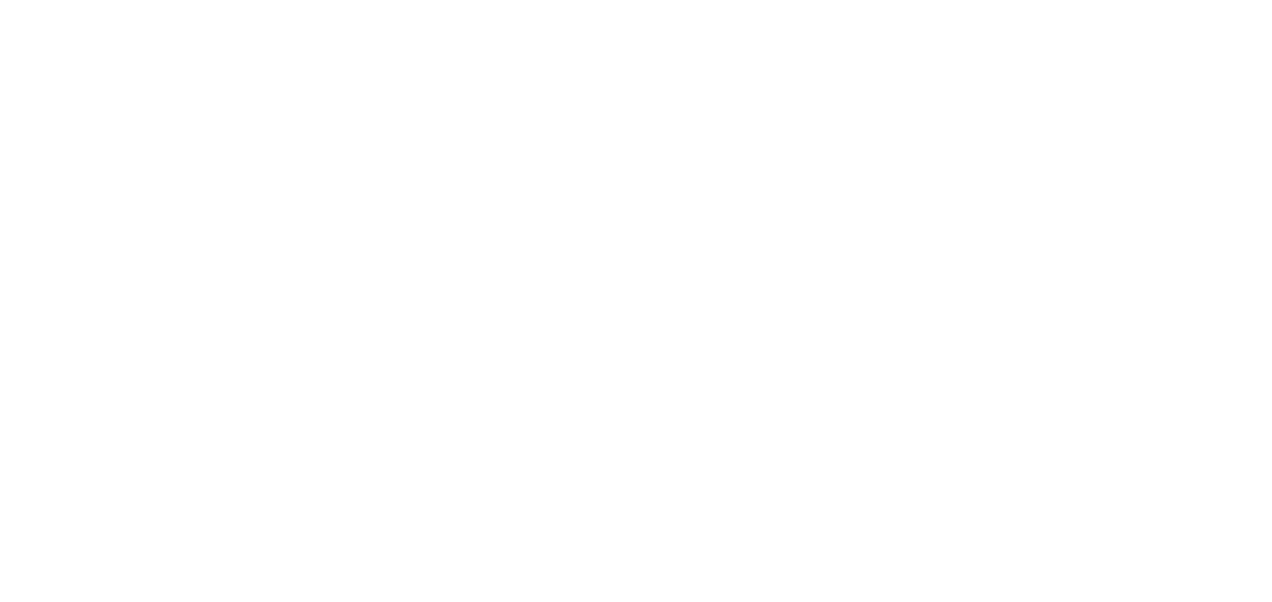 scroll, scrollTop: 0, scrollLeft: 0, axis: both 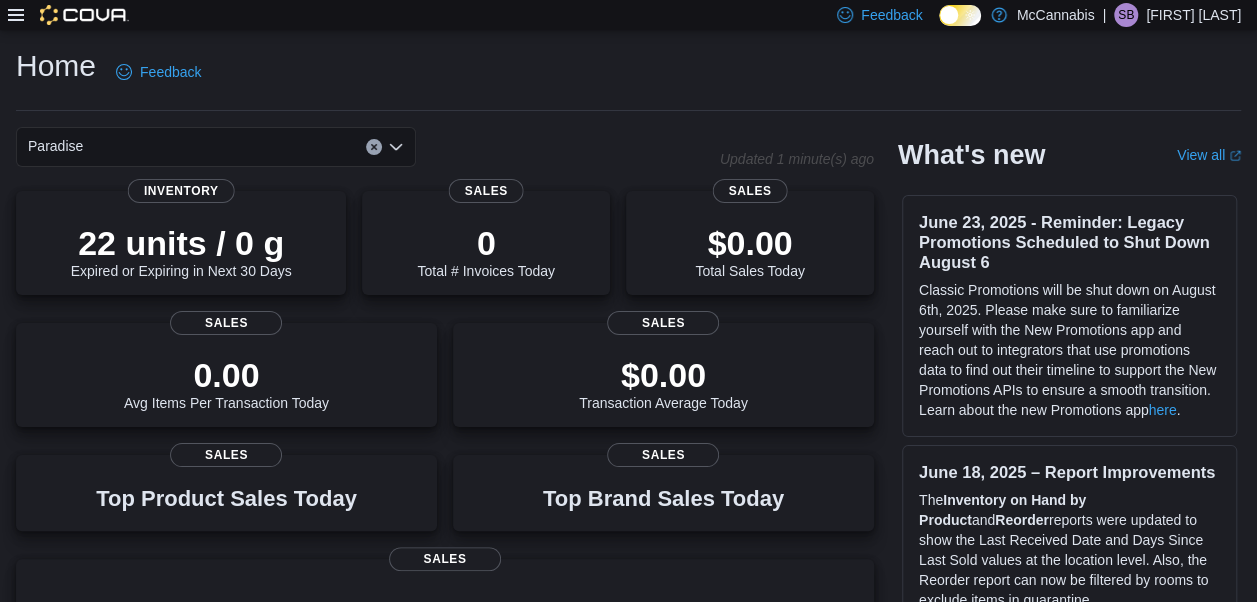 click on "Feedback Dark Mode McCannabis | SB [FIRST] [LAST]" at bounding box center (628, 15) 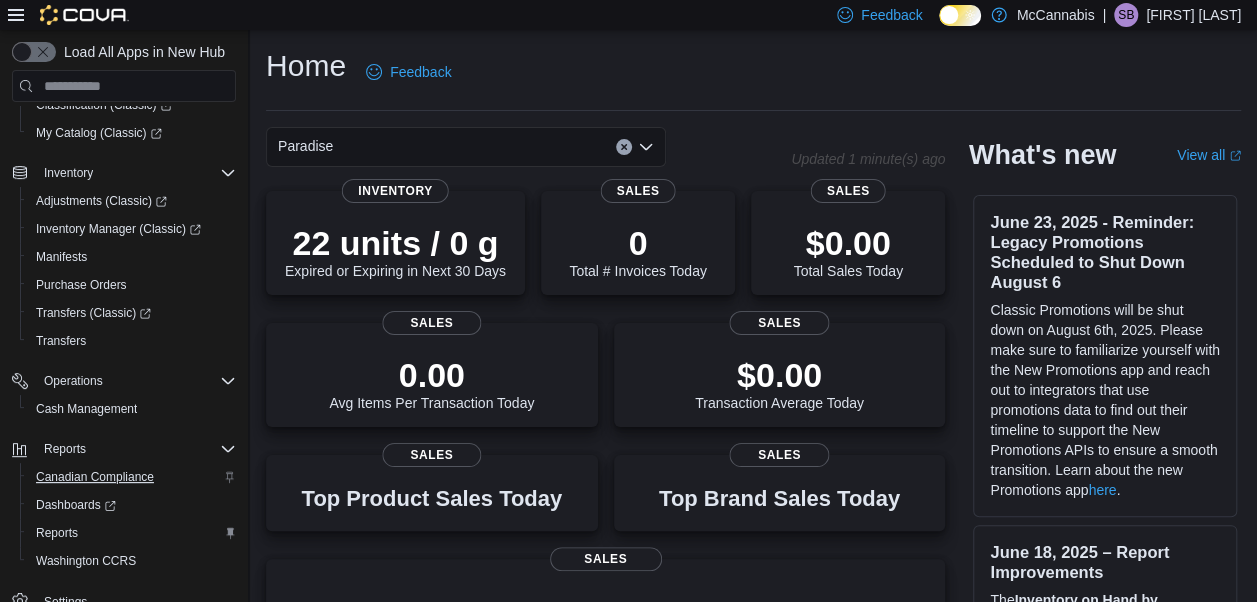 scroll, scrollTop: 227, scrollLeft: 0, axis: vertical 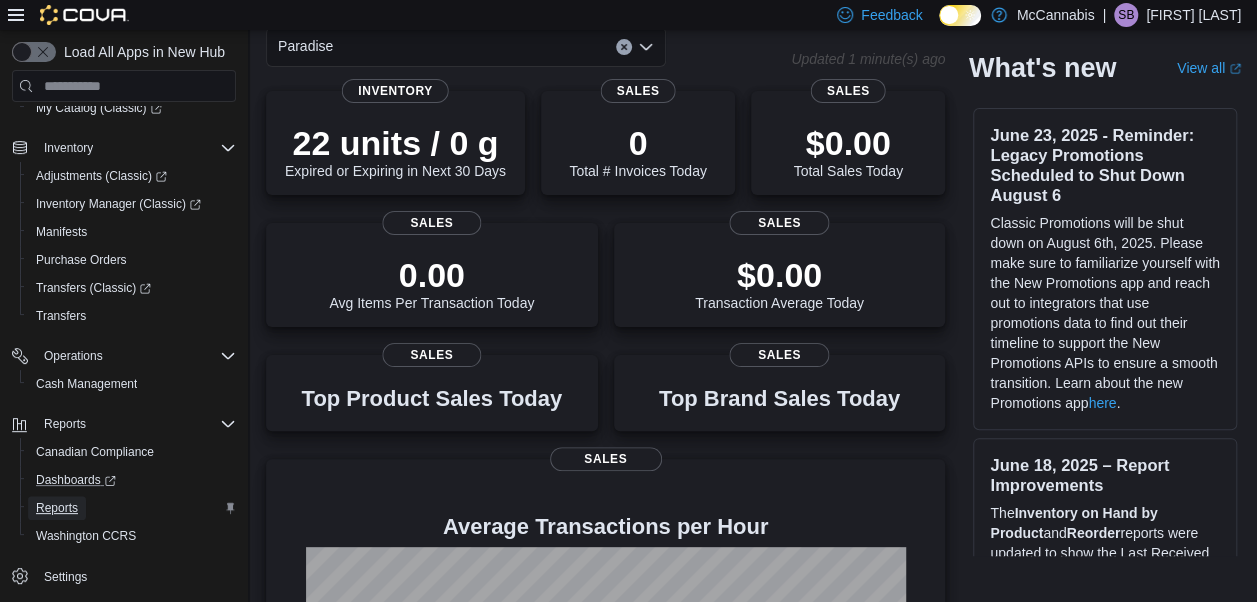 drag, startPoint x: 67, startPoint y: 501, endPoint x: 230, endPoint y: 465, distance: 166.92813 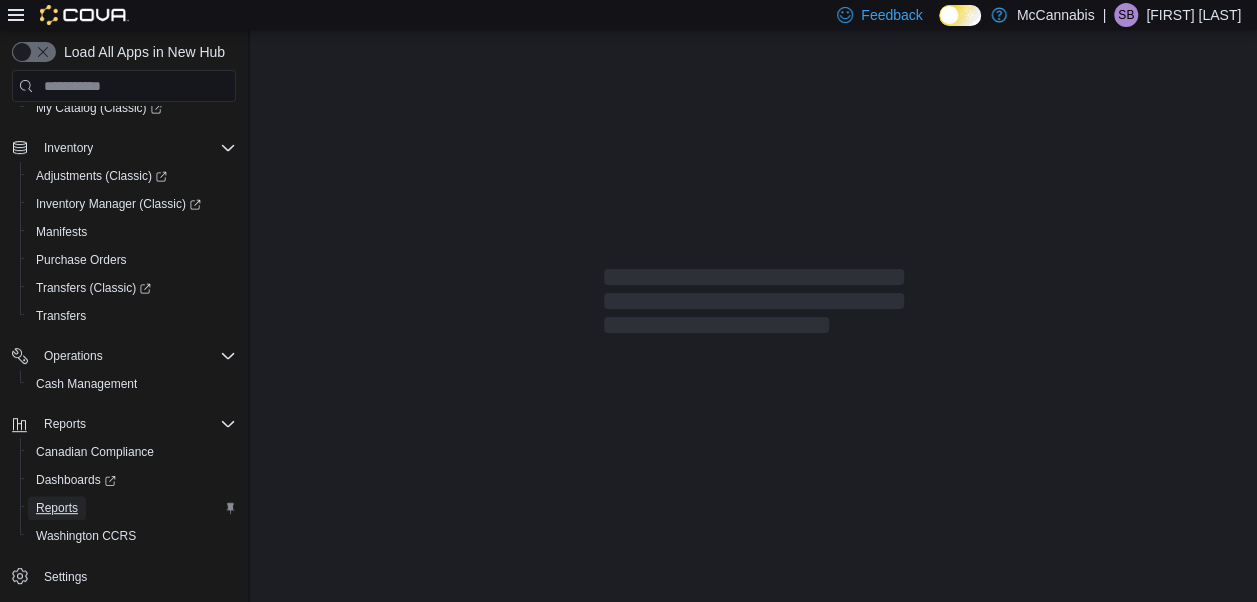 scroll, scrollTop: 0, scrollLeft: 0, axis: both 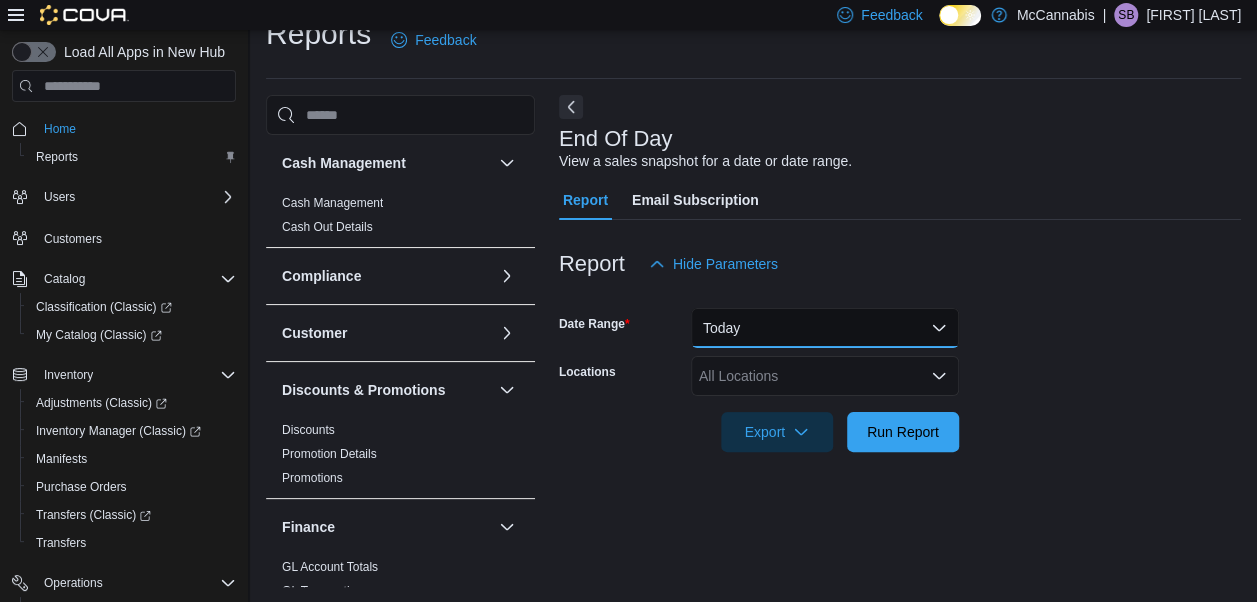 click on "Today" at bounding box center (825, 328) 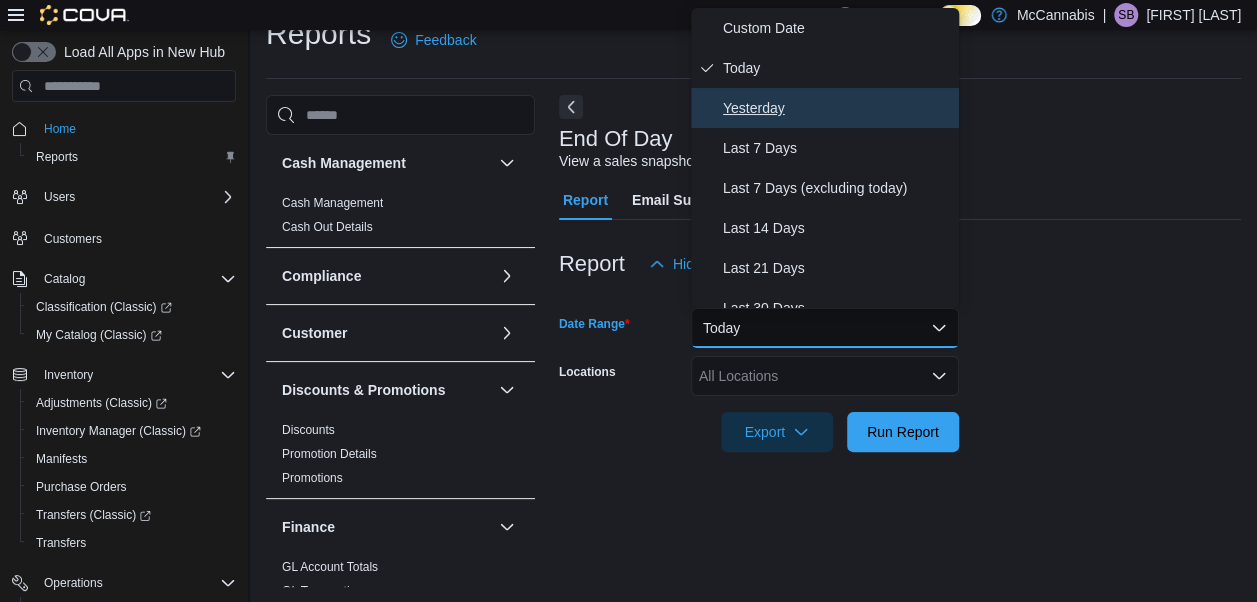 click on "Yesterday" at bounding box center [837, 108] 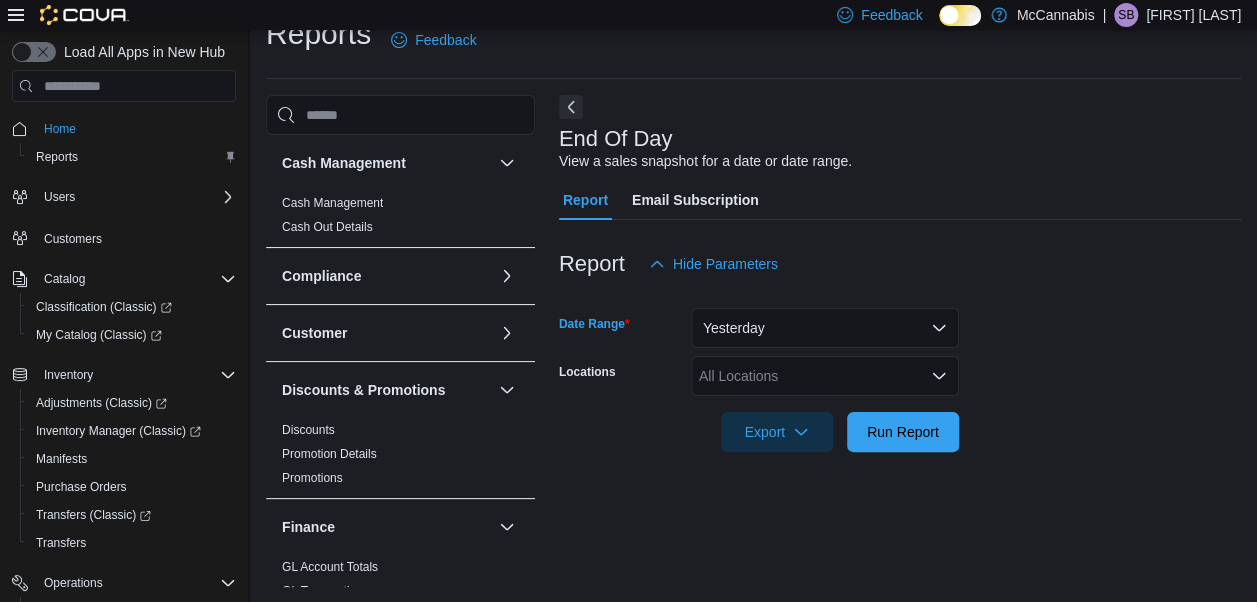 click on "All Locations" at bounding box center (825, 376) 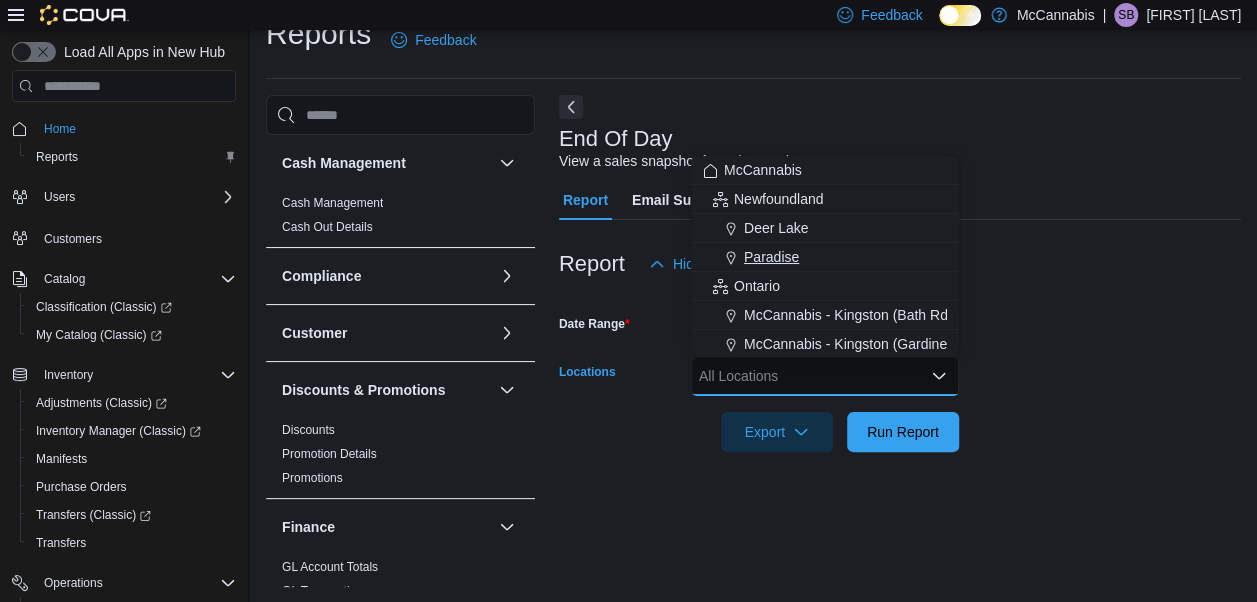 click on "Paradise" at bounding box center [771, 257] 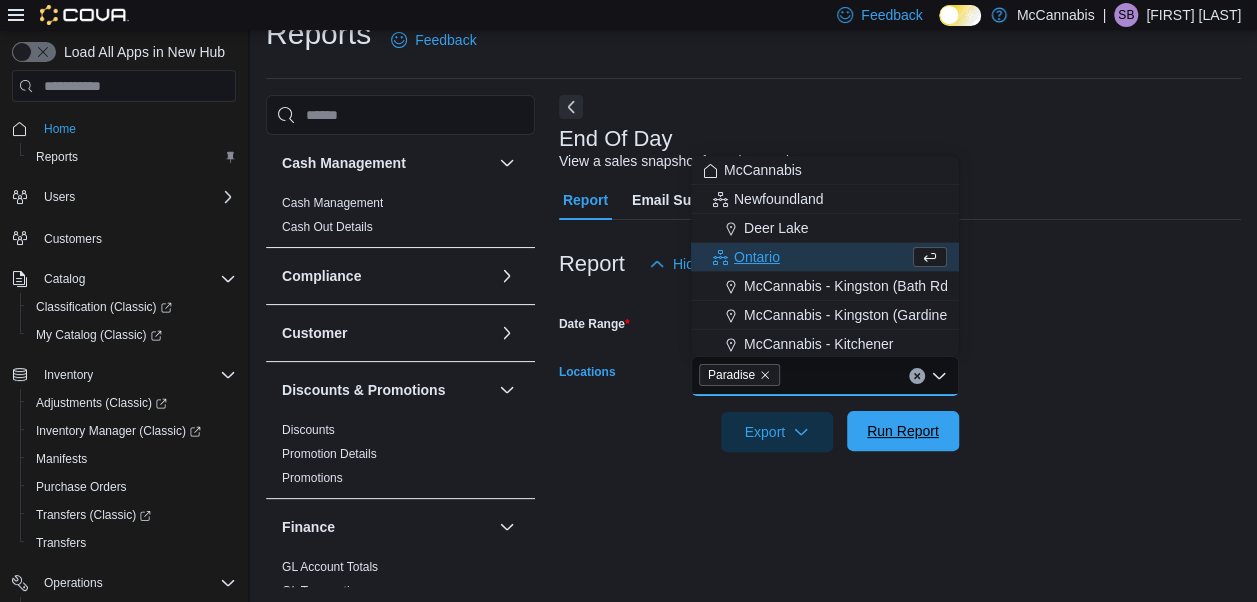 click on "Run Report" at bounding box center (903, 431) 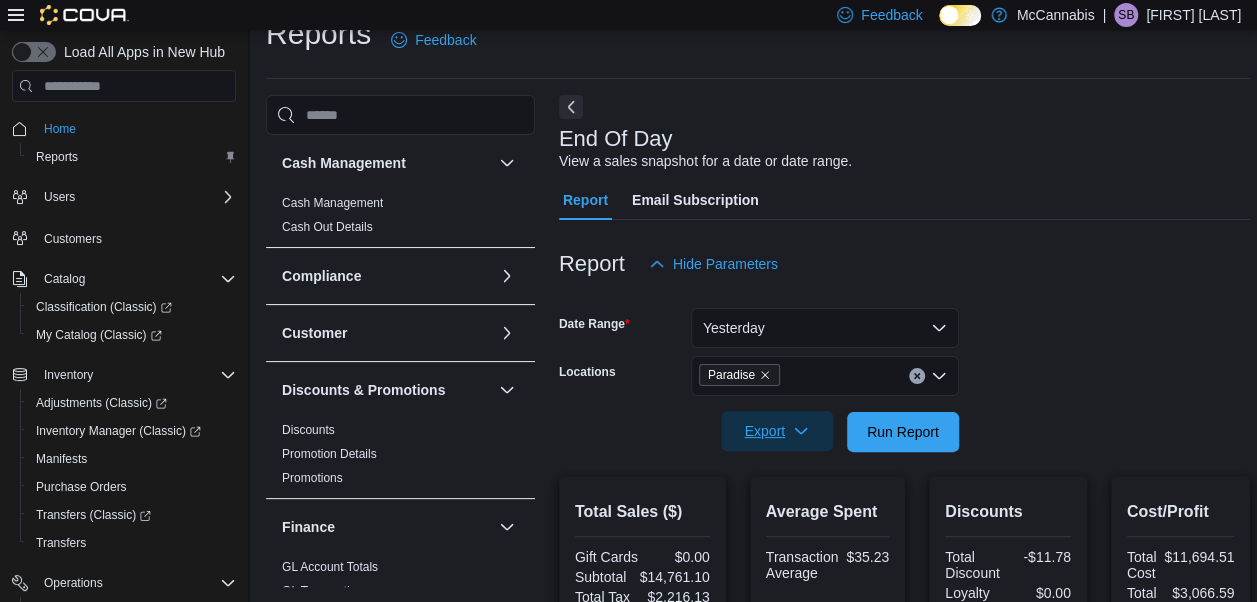 click on "Export" at bounding box center (777, 431) 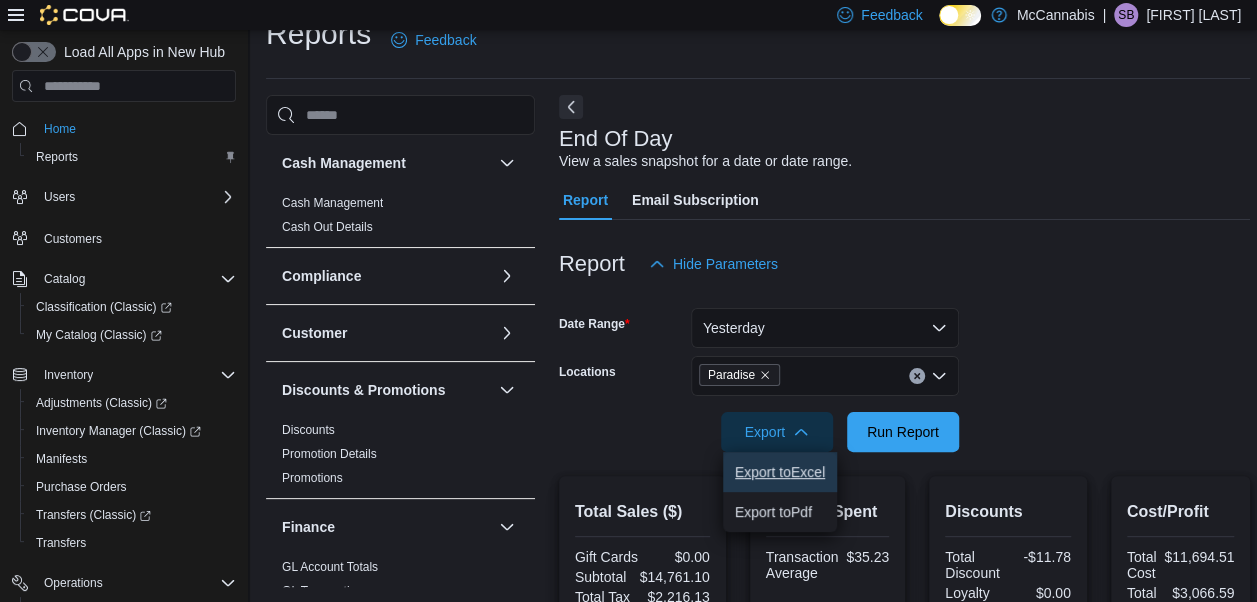 click on "Export to  Excel" at bounding box center (780, 472) 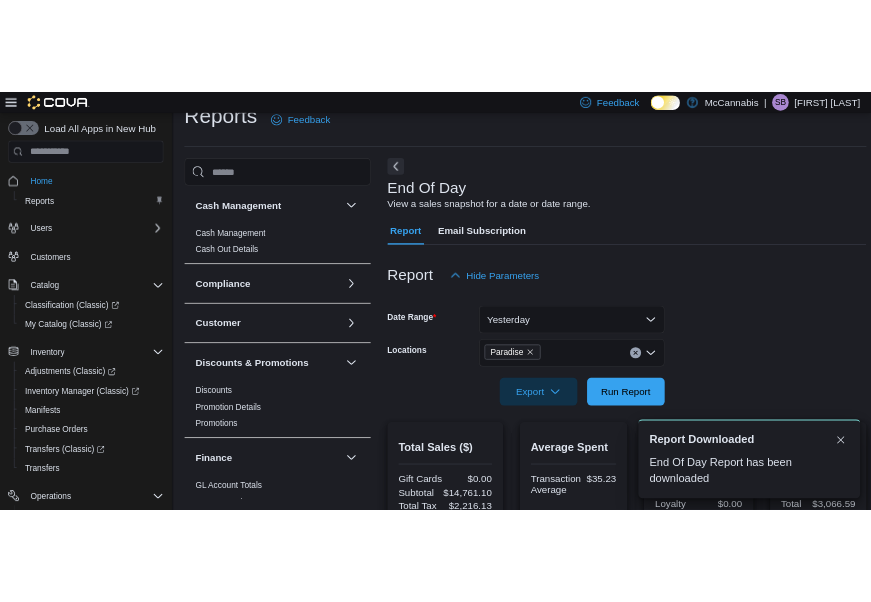scroll, scrollTop: 0, scrollLeft: 0, axis: both 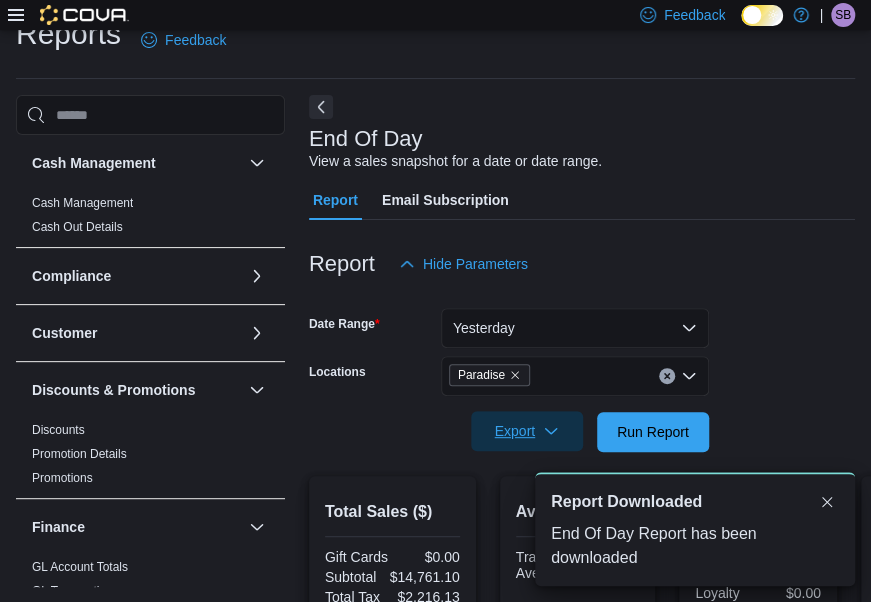 click on "Export" at bounding box center (527, 431) 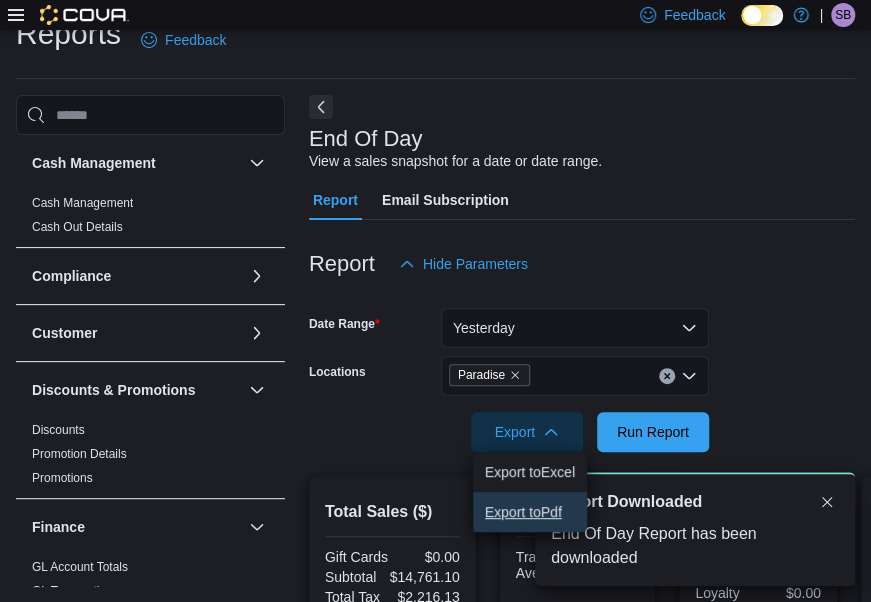 click on "Export to  Pdf" at bounding box center (530, 512) 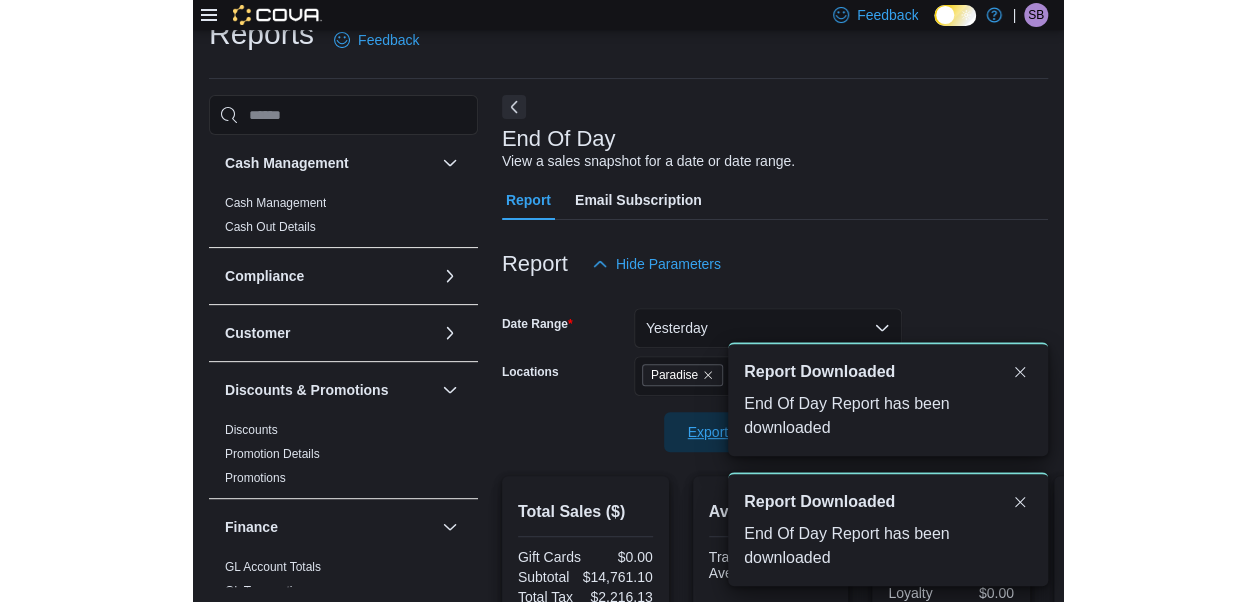 scroll, scrollTop: 0, scrollLeft: 0, axis: both 